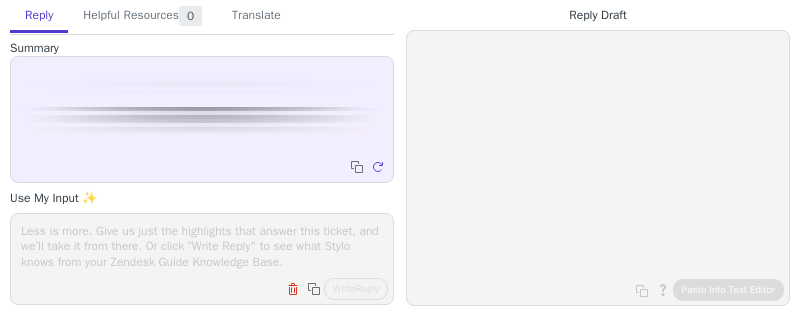 scroll, scrollTop: 0, scrollLeft: 0, axis: both 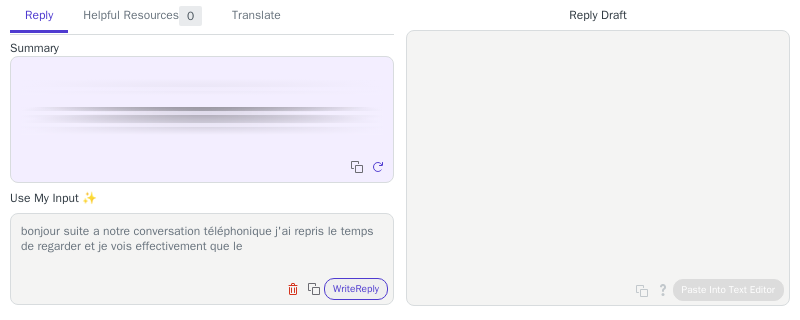 click on "bonjour suite a notre conversation téléphonique j'ai repris le temps de regarder et je vois effectivement que le" at bounding box center (202, 246) 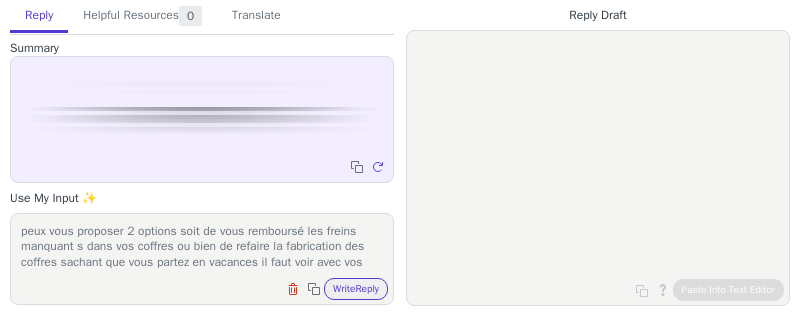 scroll, scrollTop: 45, scrollLeft: 0, axis: vertical 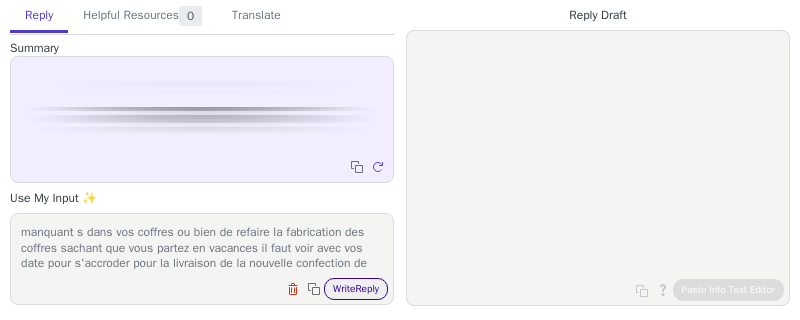 type on "bonjour suite a notre conversation téléphonique j'ai repris le temps de regarder et je vois effectivement que le frein n'est pas present. je peux vous proposer 2 options soit de vous remboursé les freins manquant s dans vos coffres ou bien de refaire la fabrication des coffres sachant que vous partez en vacances il faut voir avec vos date pour s'accroder pour la livraison de la nouvelle confection de coffre" 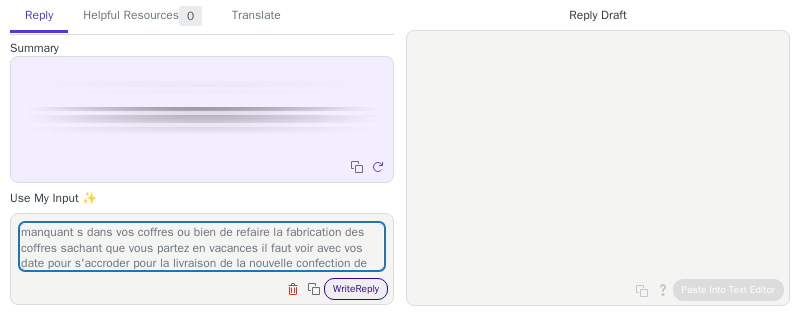 click on "Write  Reply" at bounding box center [356, 289] 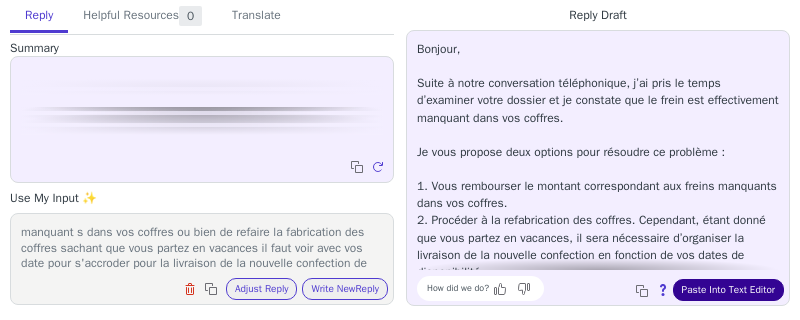 click on "Paste Into Text Editor" at bounding box center (728, 290) 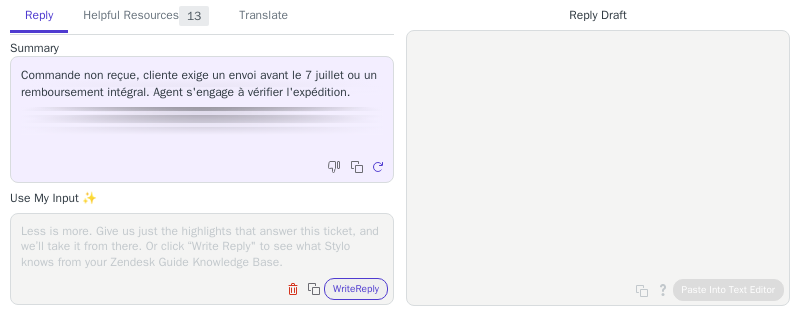 scroll, scrollTop: 0, scrollLeft: 0, axis: both 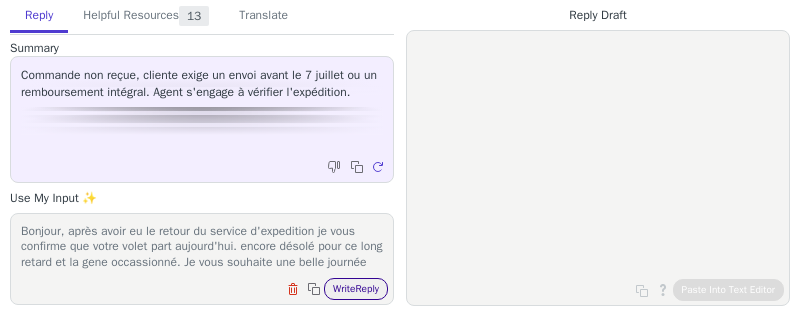 type on "Bonjour, après avoir eu le retour du service d'expedition je vous confirme que votre volet part aujourd'hui. encore désolé pour ce long retard et la gene occassionné. Je vous souhaite une belle journée" 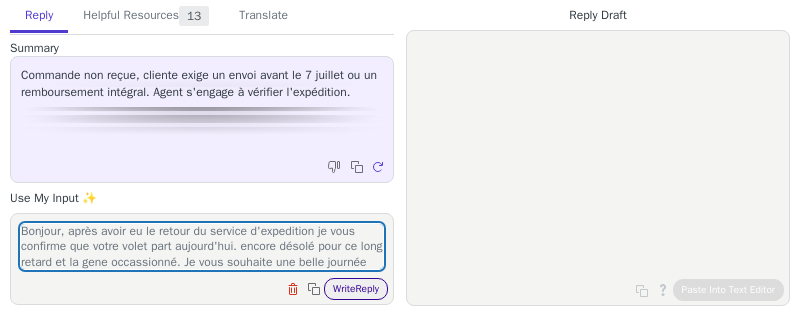 click on "Write  Reply" at bounding box center (356, 289) 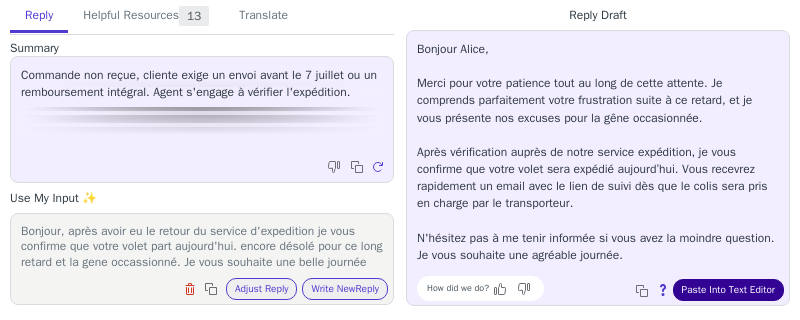 click on "Paste Into Text Editor" at bounding box center [728, 290] 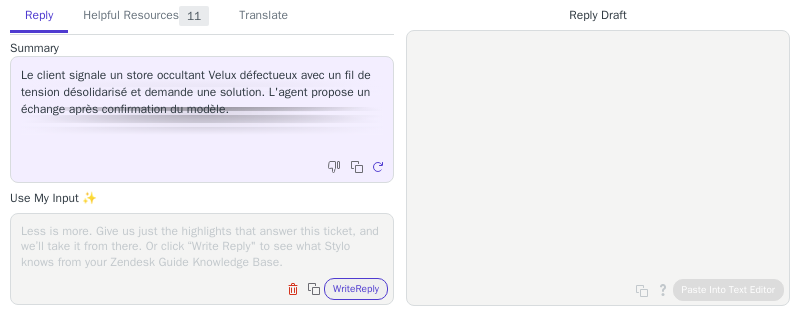 scroll, scrollTop: 0, scrollLeft: 0, axis: both 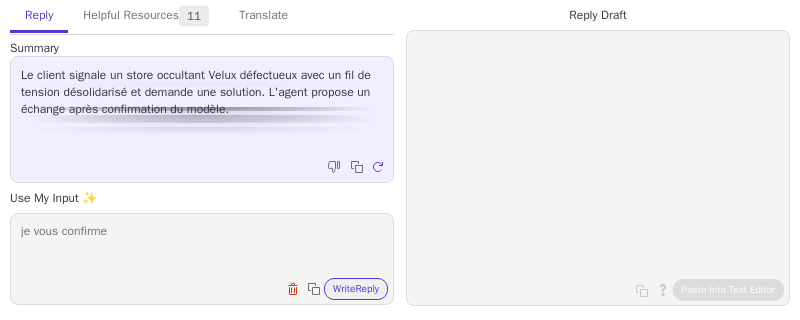 click on "je vous confirme" at bounding box center (202, 246) 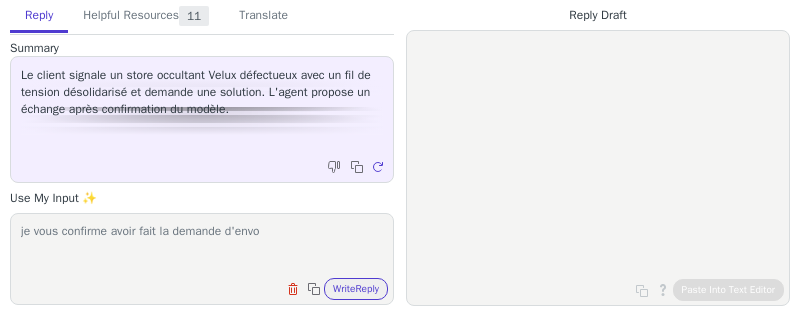 click on "je vous confirme avoir fait la demande d'envo" at bounding box center [202, 246] 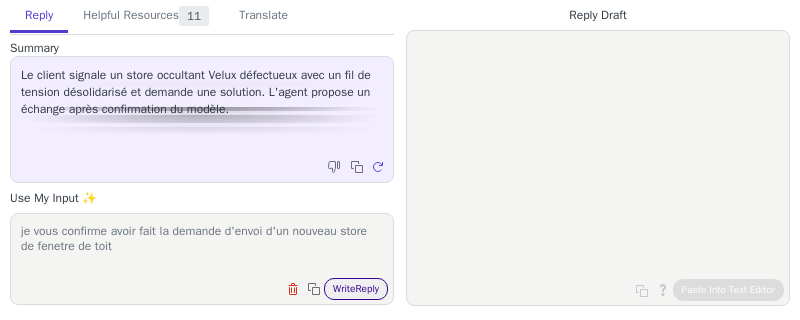 type on "je vous confirme avoir fait la demande d'envoi d'un nouveau store de fenetre de toit" 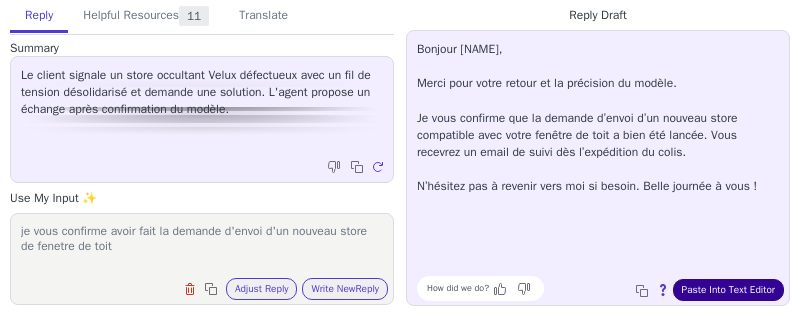 click on "Paste Into Text Editor" at bounding box center (728, 290) 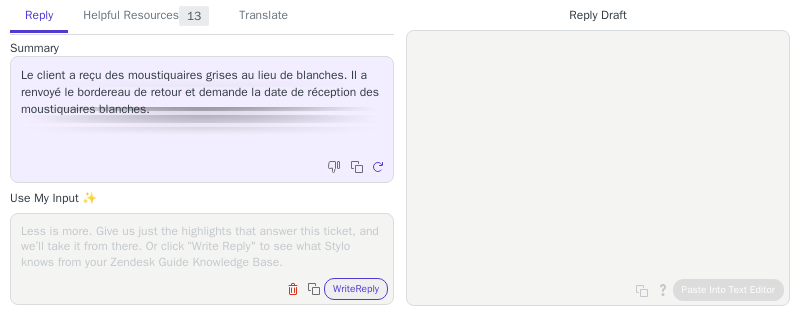 scroll, scrollTop: 0, scrollLeft: 0, axis: both 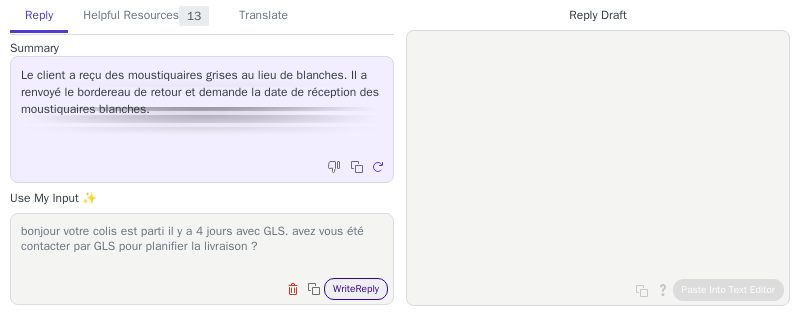 type on "bonjour votre colis est parti il y a 4 jours avec GLS. avez vous été contacter par GLS pour planifier la livraison ?" 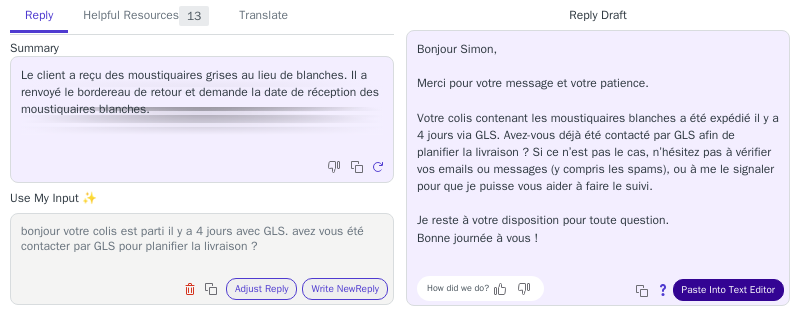 click on "Paste Into Text Editor" at bounding box center [728, 290] 